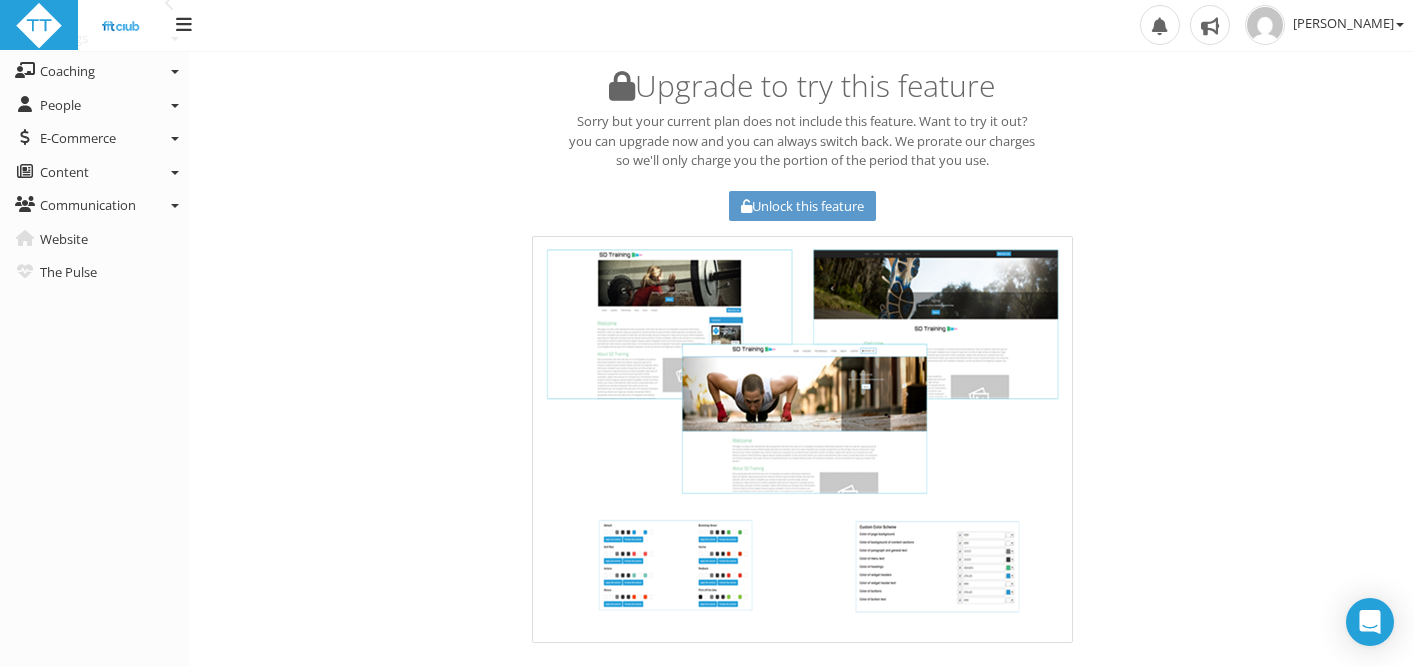 scroll, scrollTop: 0, scrollLeft: 0, axis: both 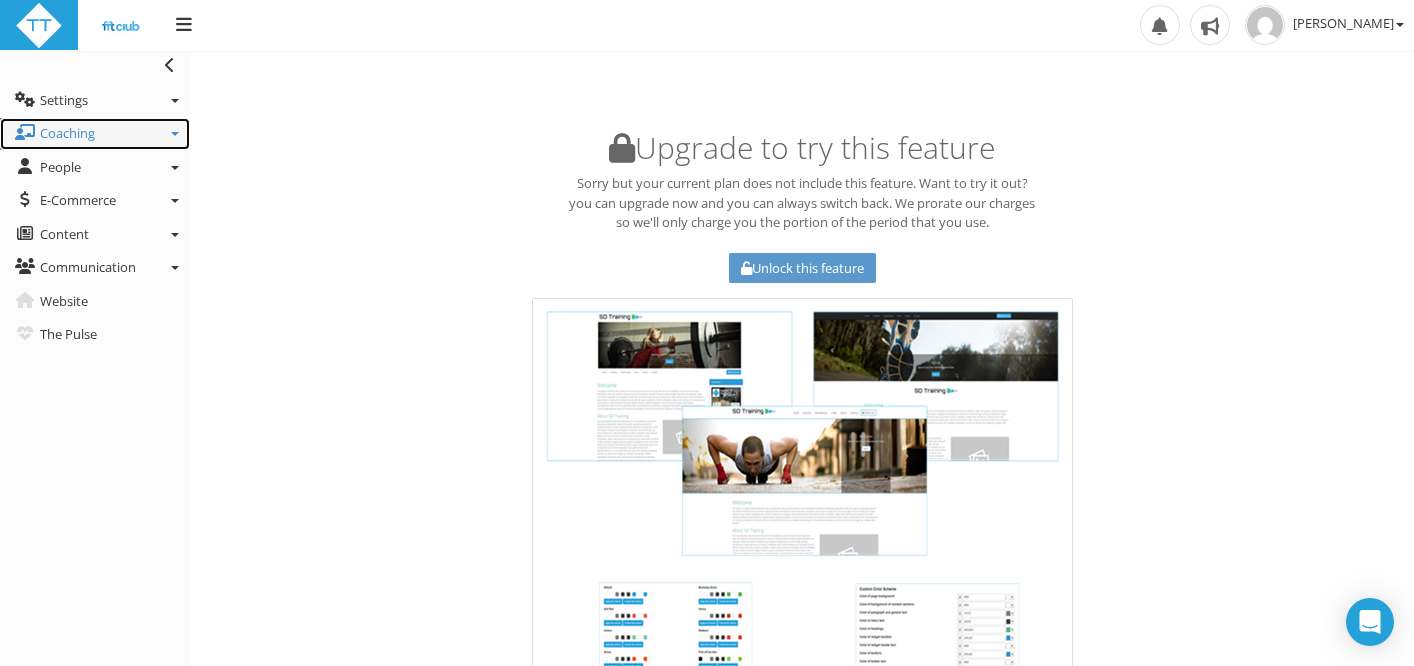 click on "Coaching" at bounding box center (67, 133) 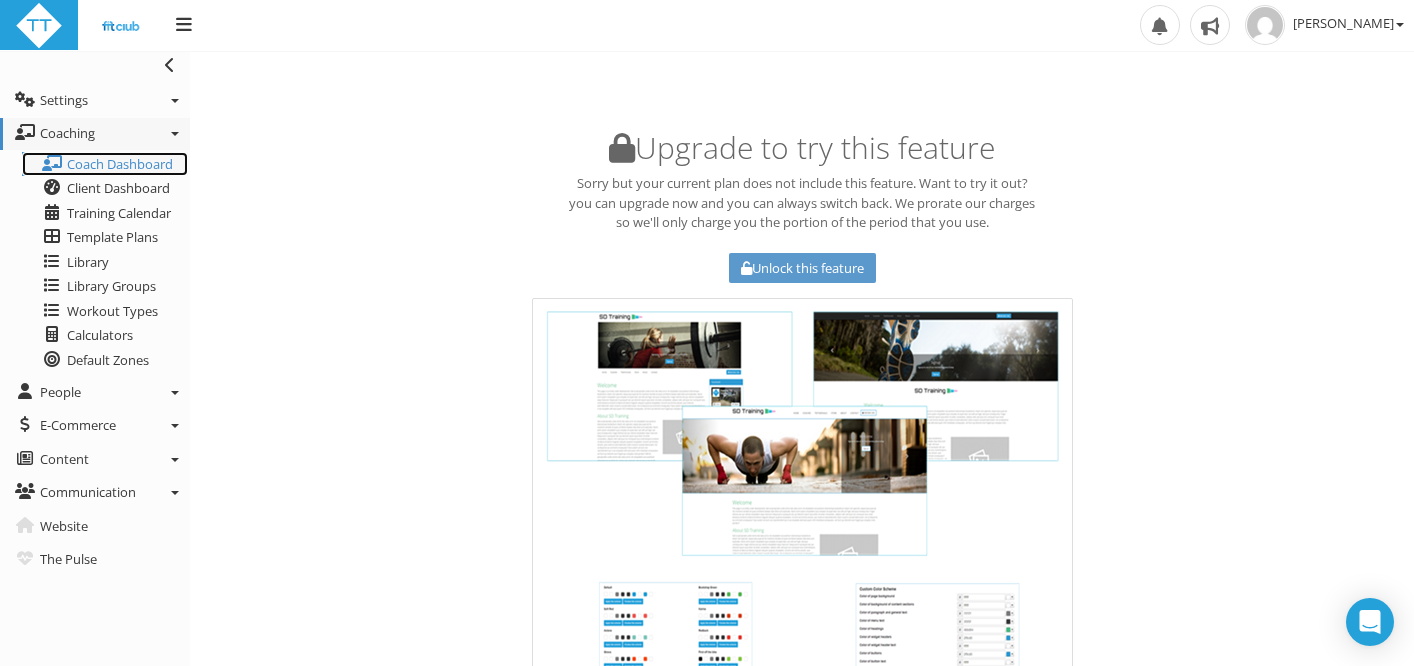 click on "Coach Dashboard" at bounding box center [120, 164] 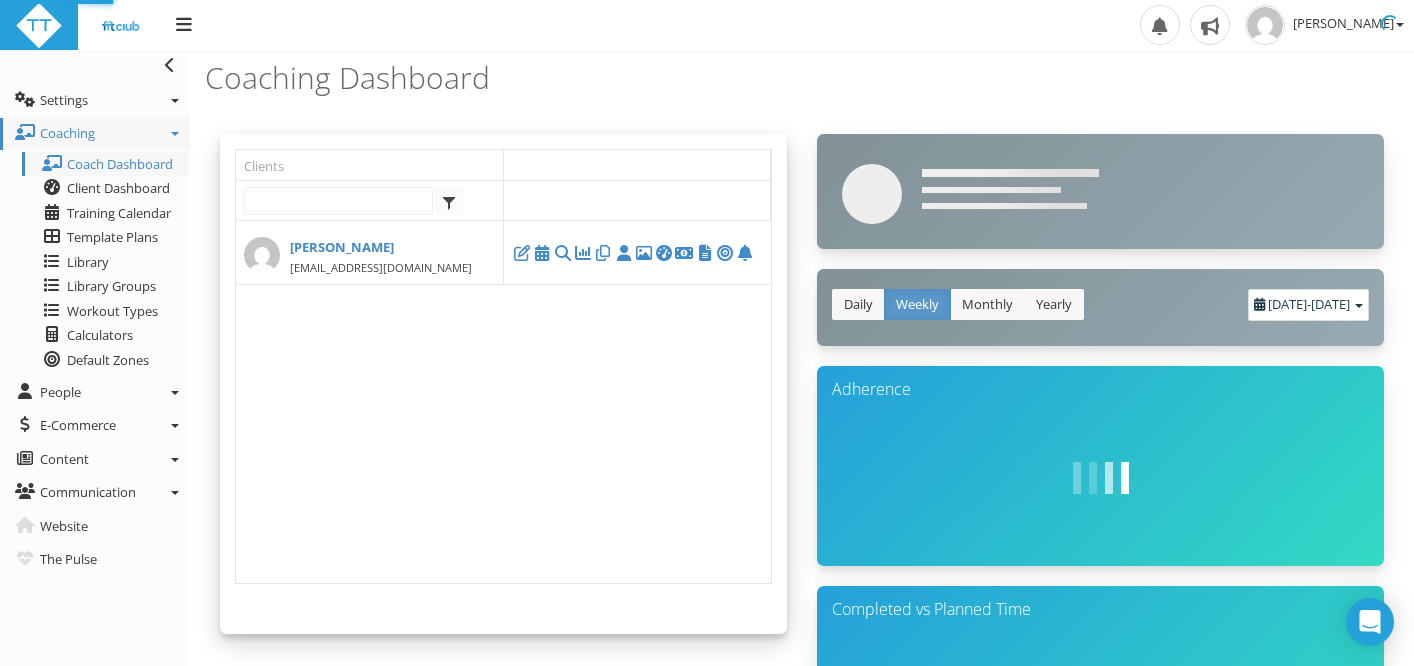 scroll, scrollTop: 0, scrollLeft: 0, axis: both 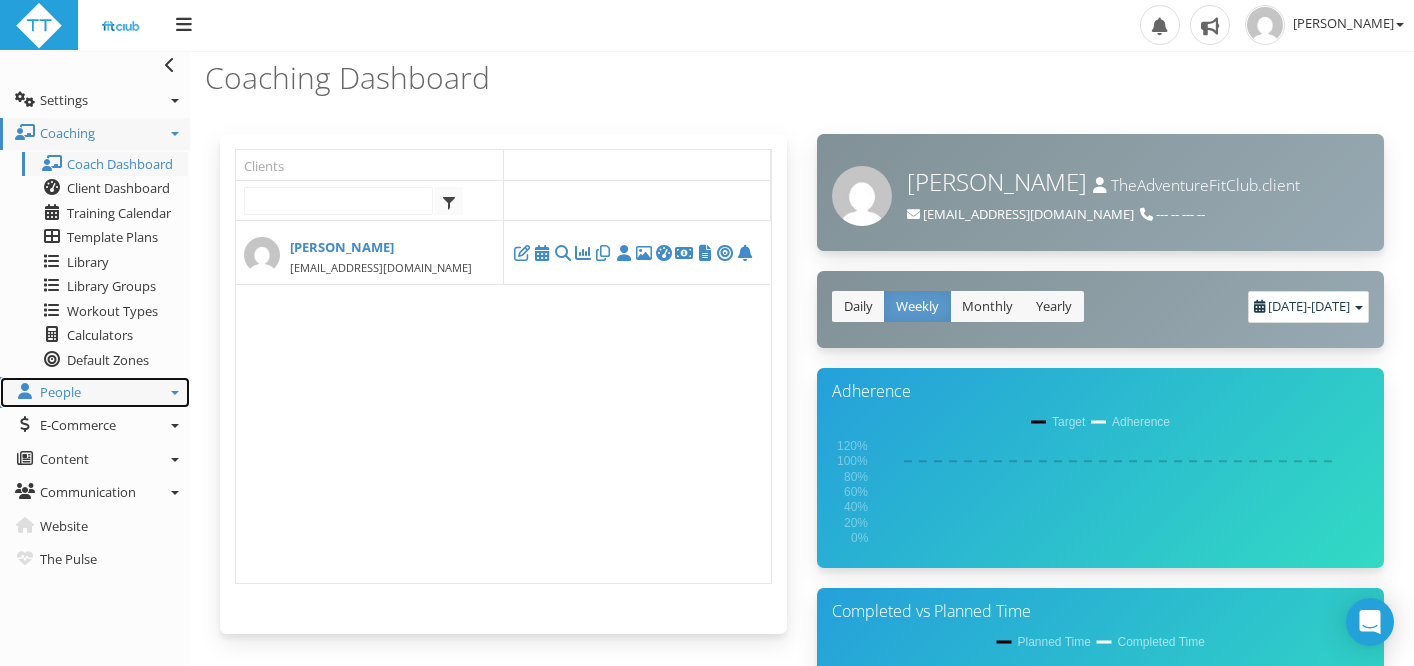 click on "People" at bounding box center (95, 393) 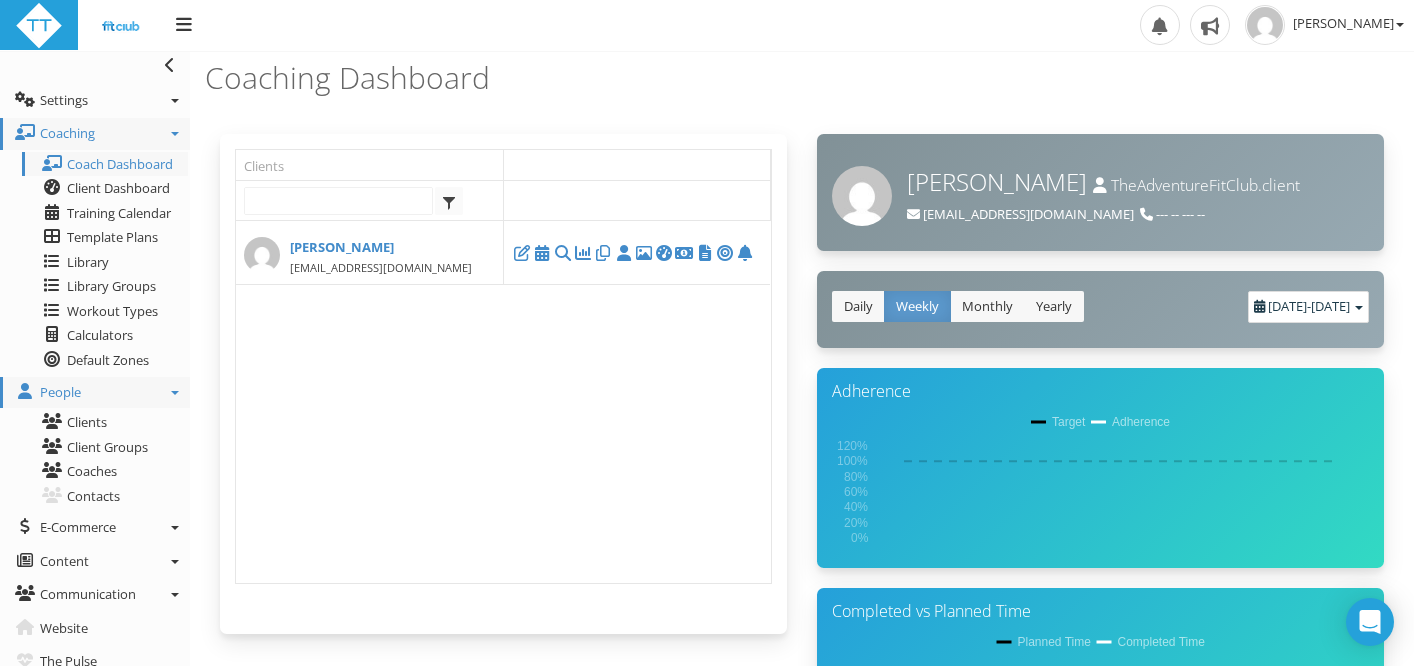 click on "People" at bounding box center [95, 393] 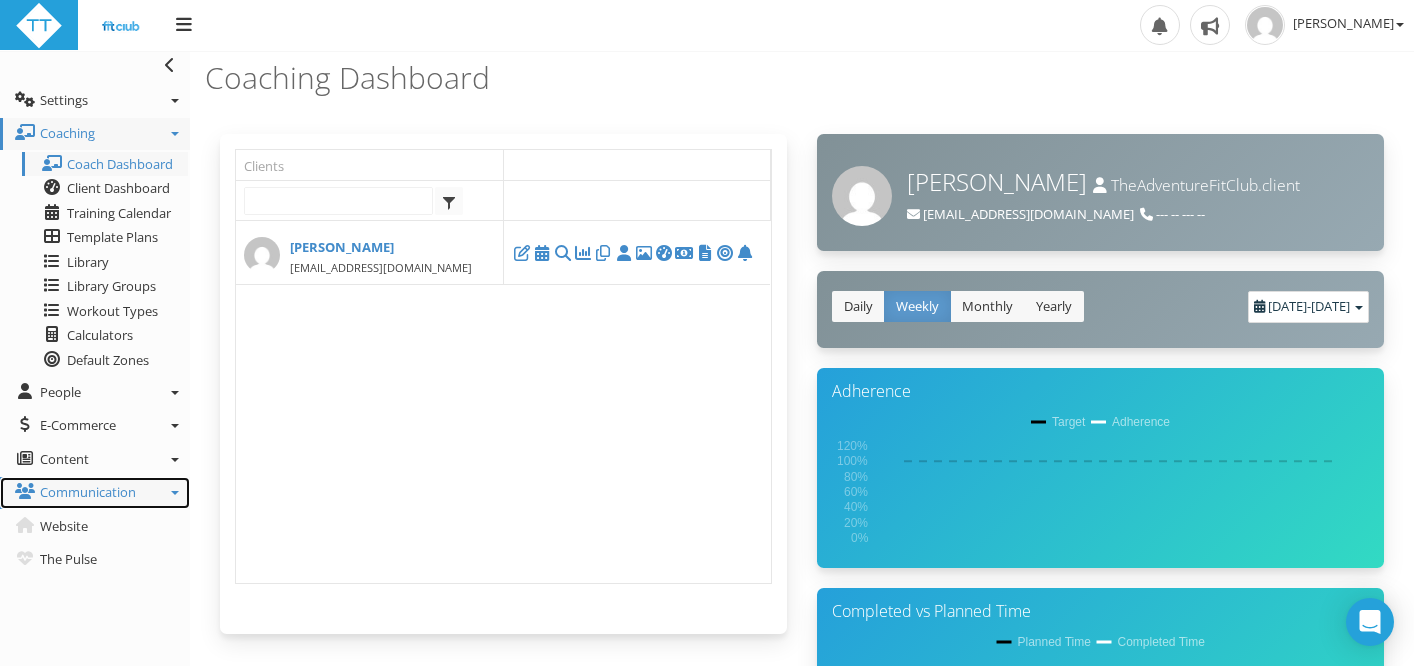 click on "Communication" at bounding box center [95, 493] 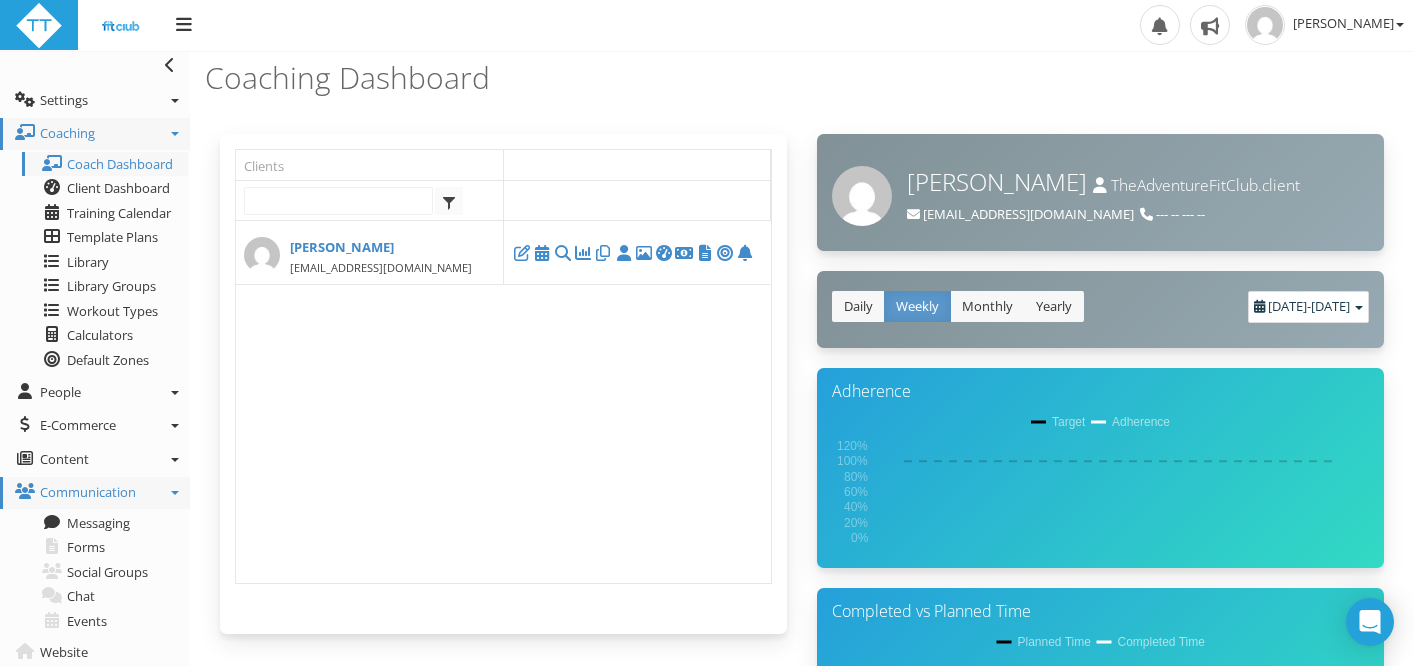 click on "Communication" at bounding box center (88, 492) 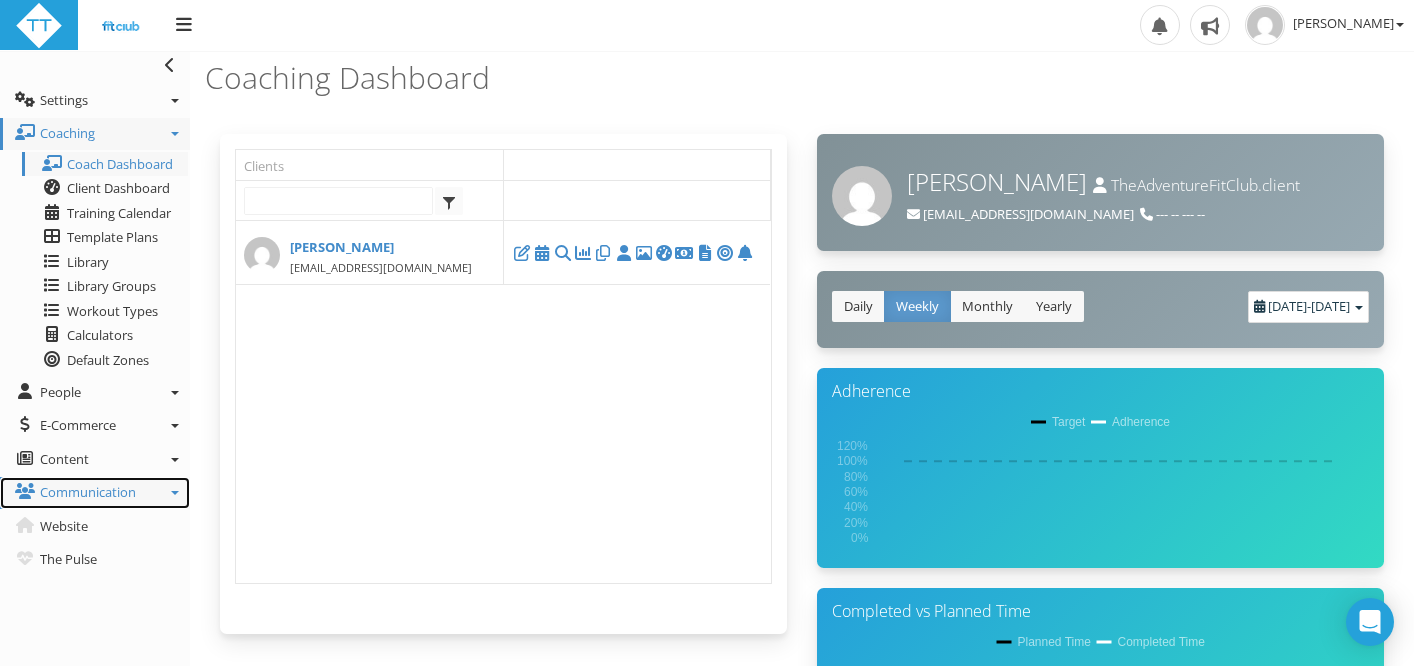 click on "Communication" at bounding box center [88, 492] 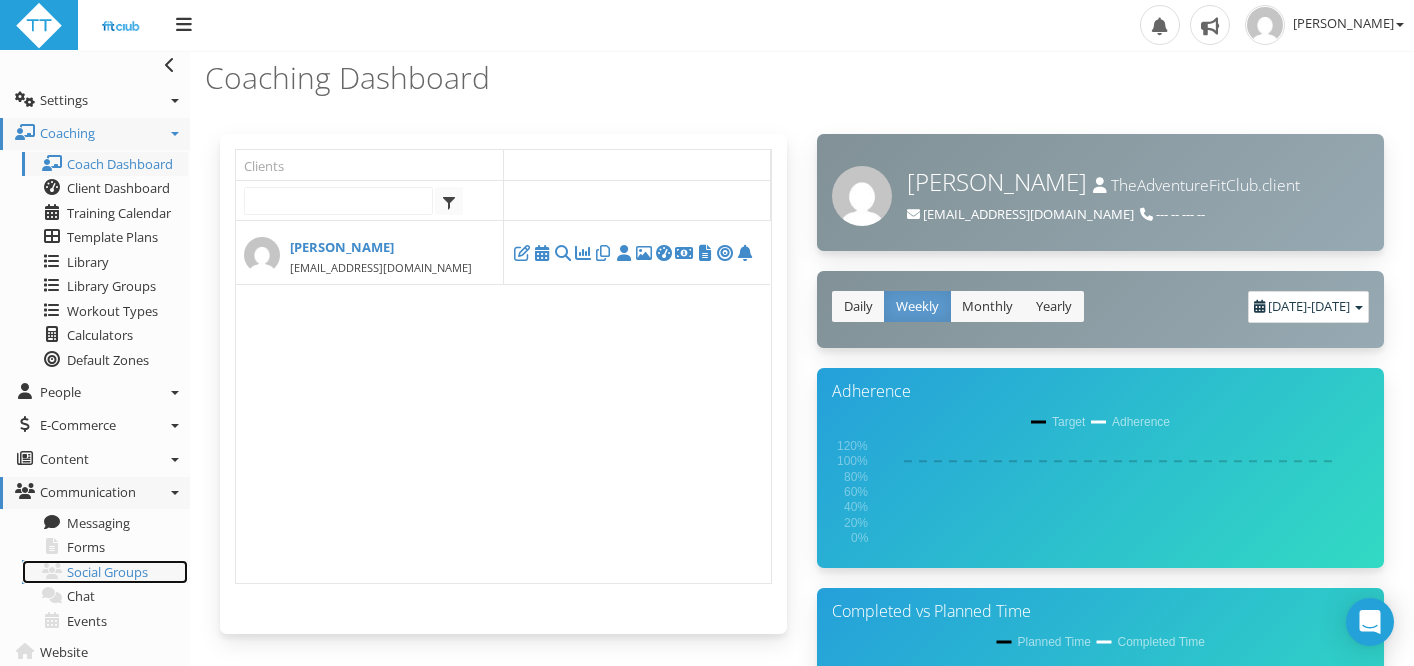 click on "Social Groups" at bounding box center [107, 572] 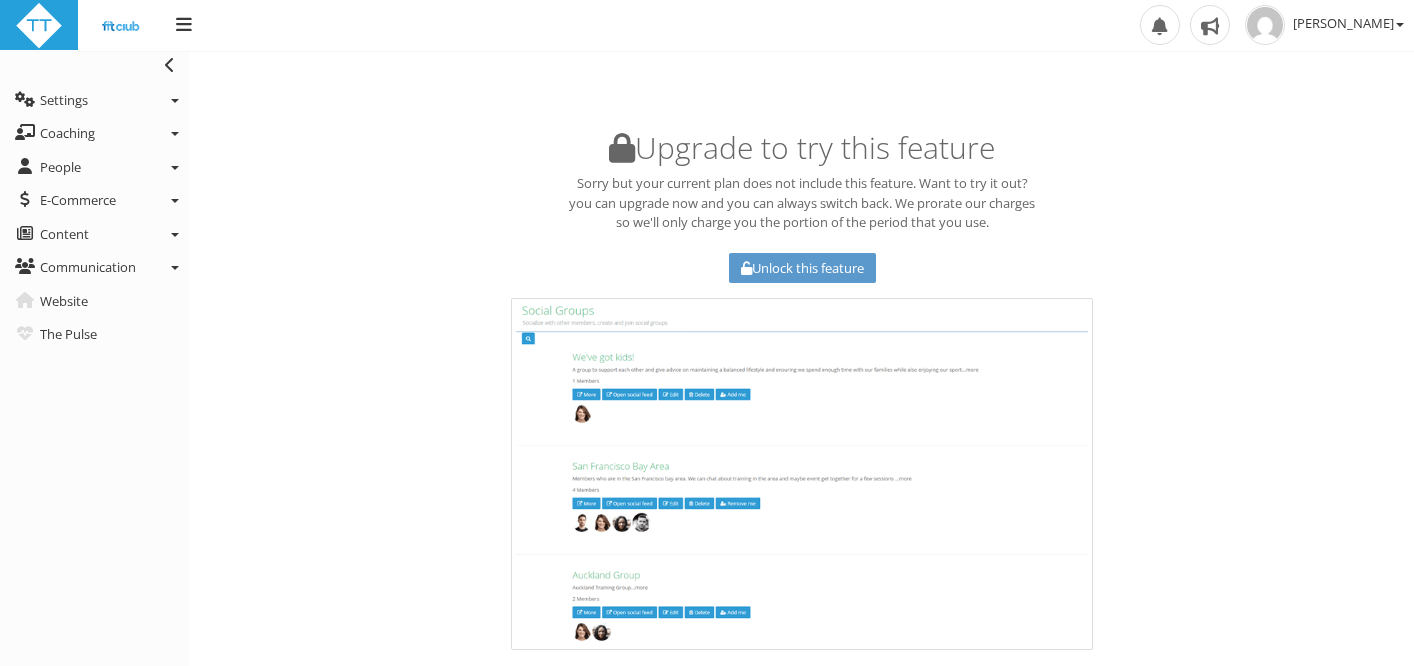 scroll, scrollTop: 0, scrollLeft: 0, axis: both 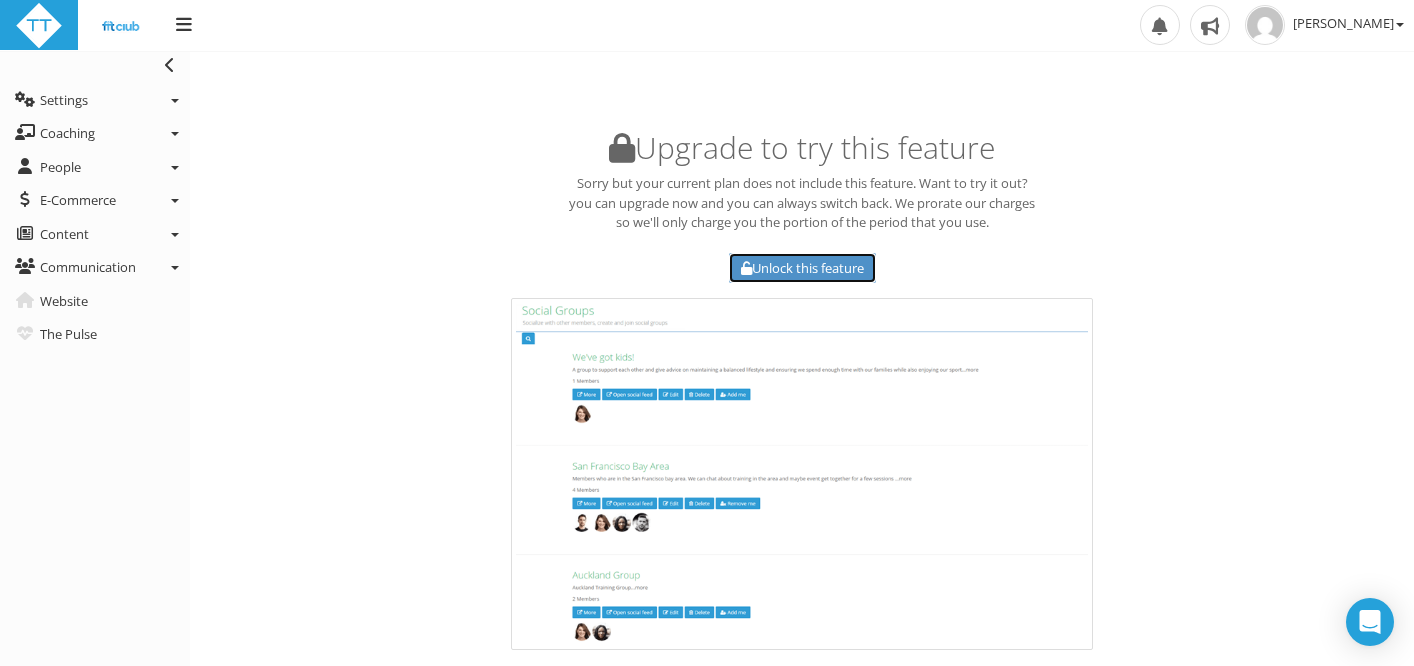 click on "Unlock this feature" at bounding box center (802, 268) 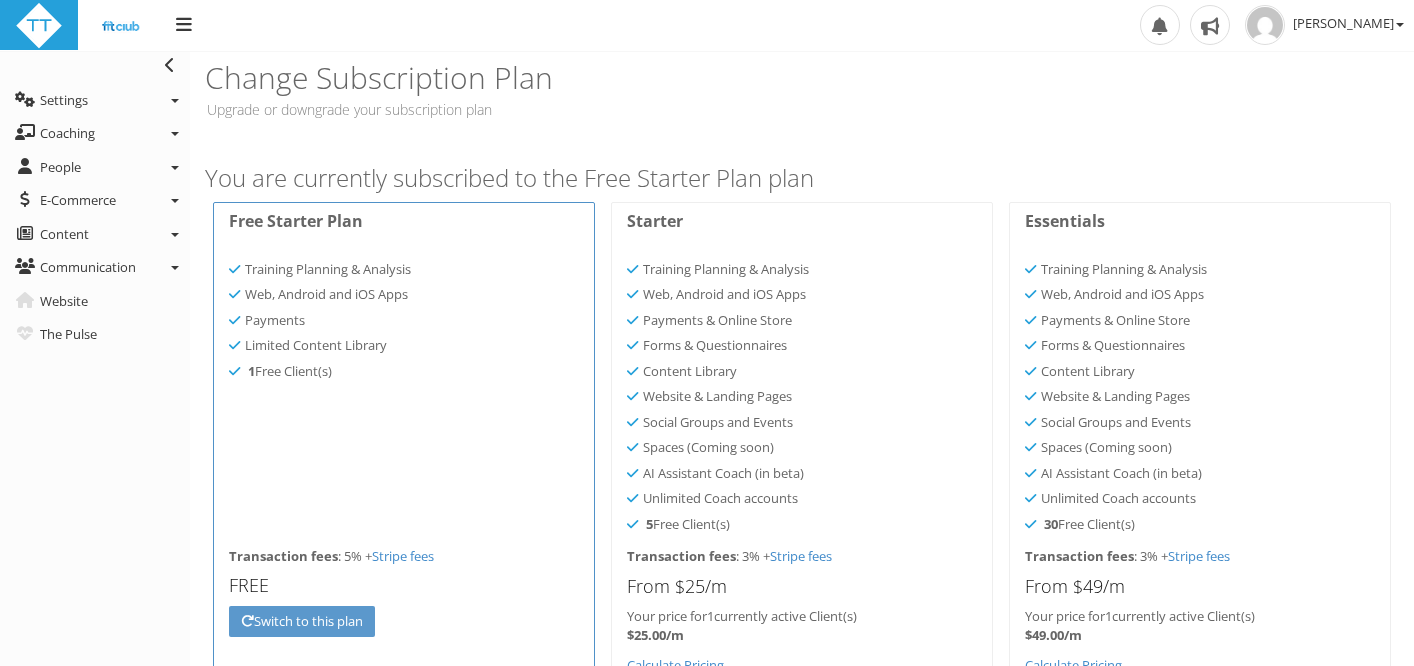 scroll, scrollTop: 0, scrollLeft: 0, axis: both 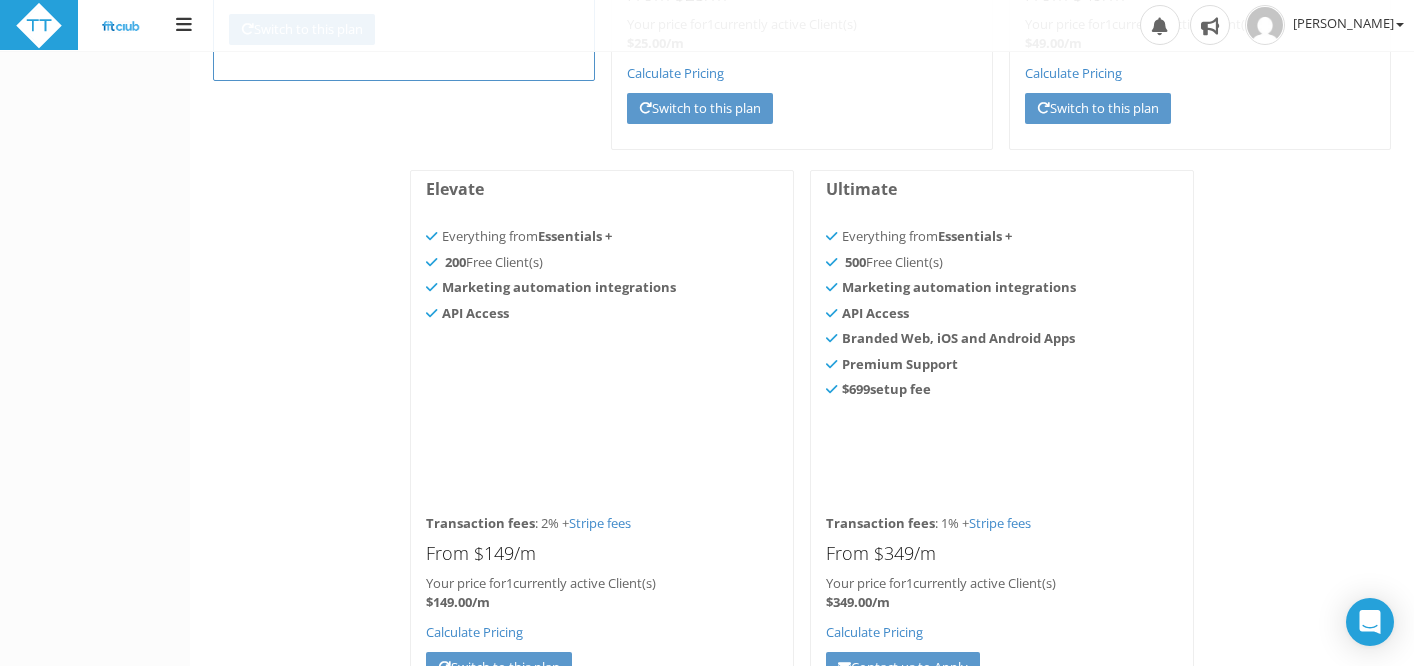 click on "Everything from  Essentials +
200  Free Client(s)
Marketing automation integrations
API Access" at bounding box center [602, 364] 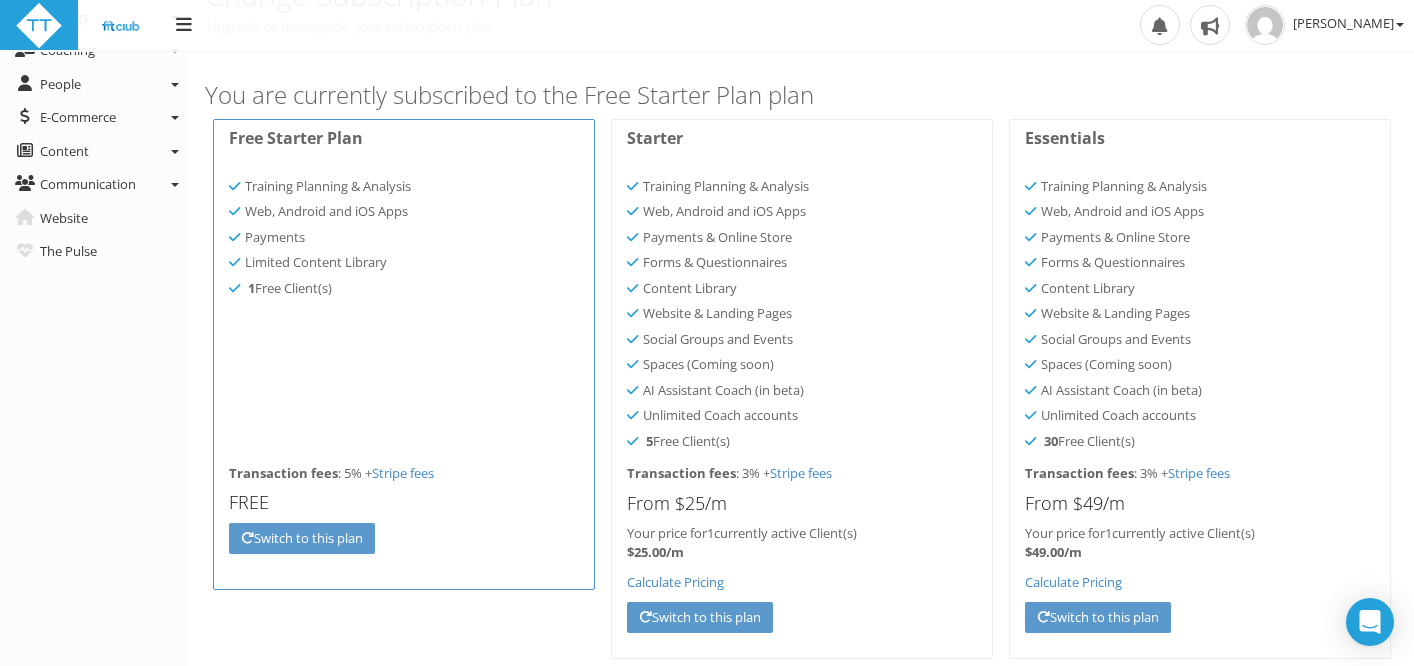 scroll, scrollTop: 84, scrollLeft: 0, axis: vertical 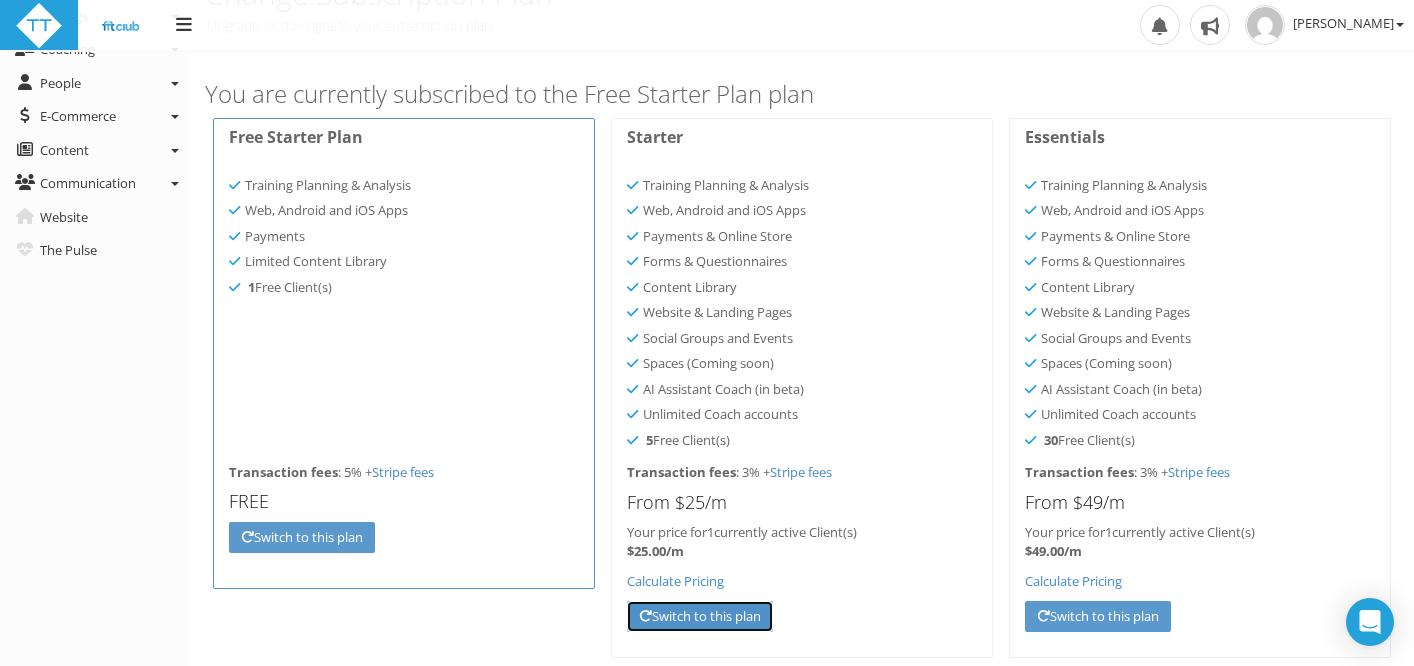 click on "Switch to this plan" at bounding box center [700, 616] 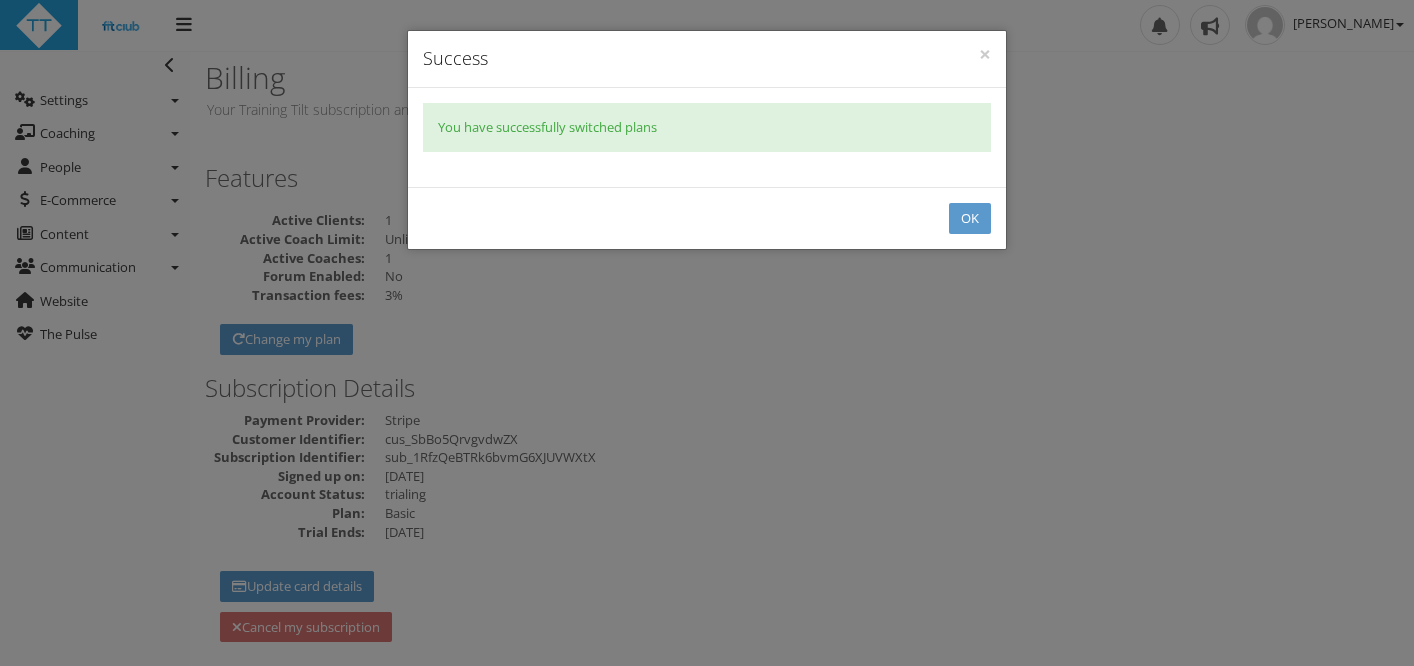 scroll, scrollTop: 0, scrollLeft: 0, axis: both 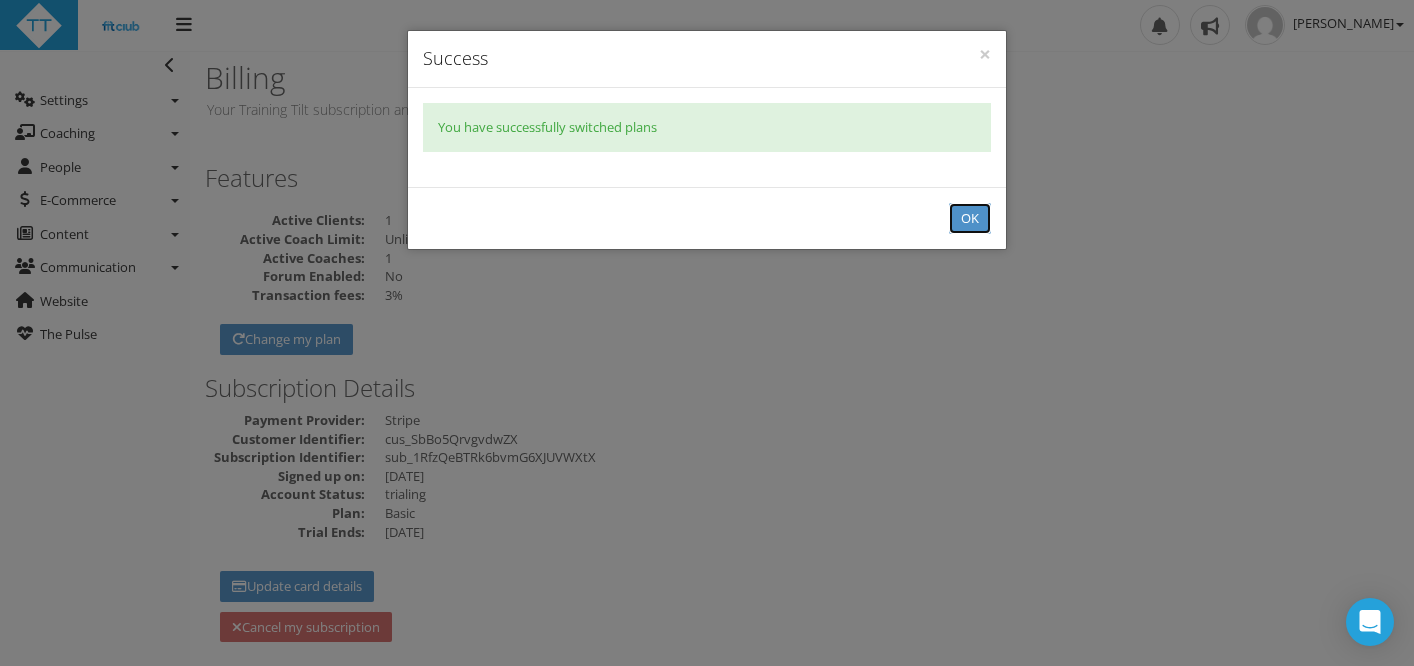 click on "OK" at bounding box center (970, 218) 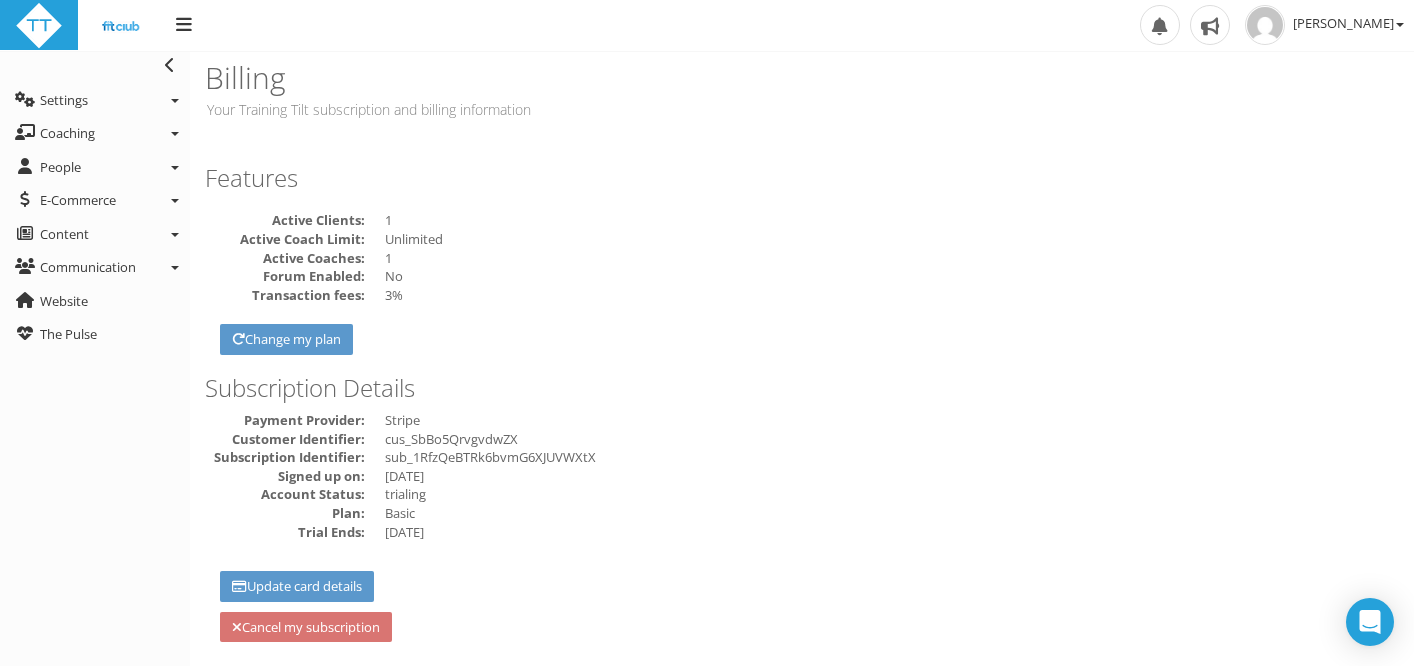 scroll, scrollTop: 31, scrollLeft: 0, axis: vertical 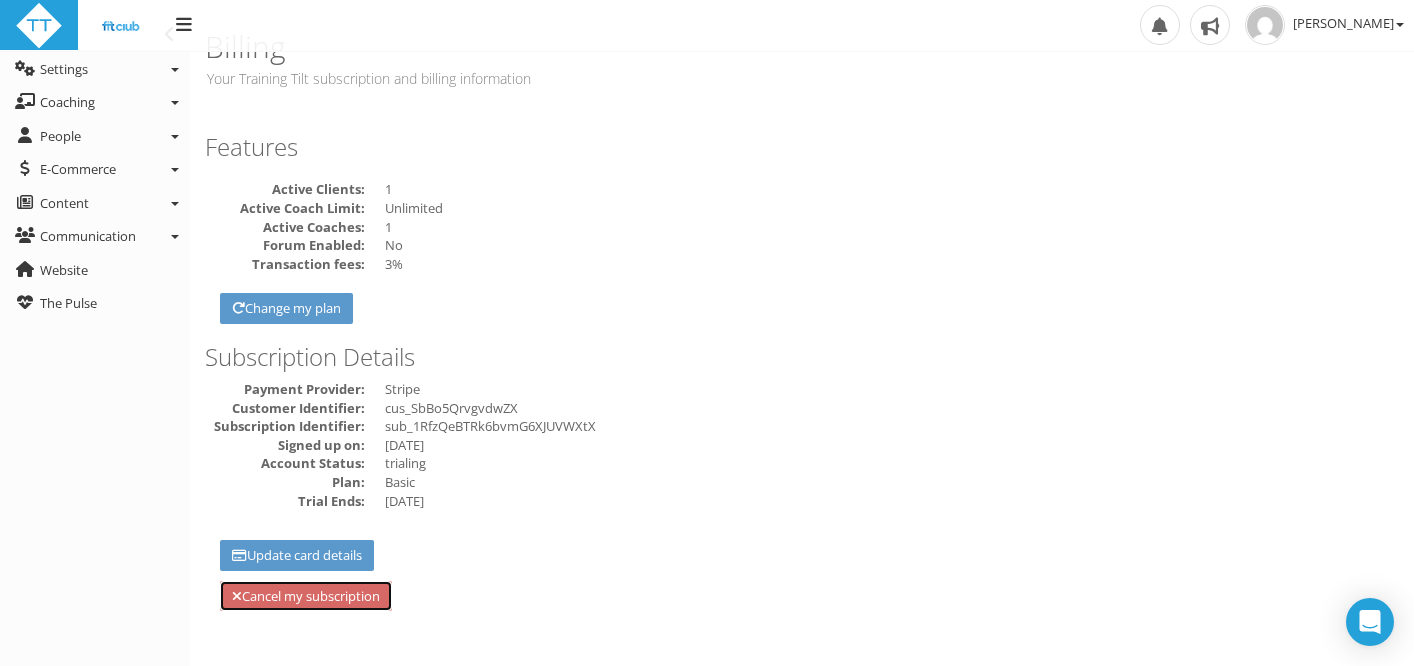 click on "Cancel my subscription" at bounding box center [306, 596] 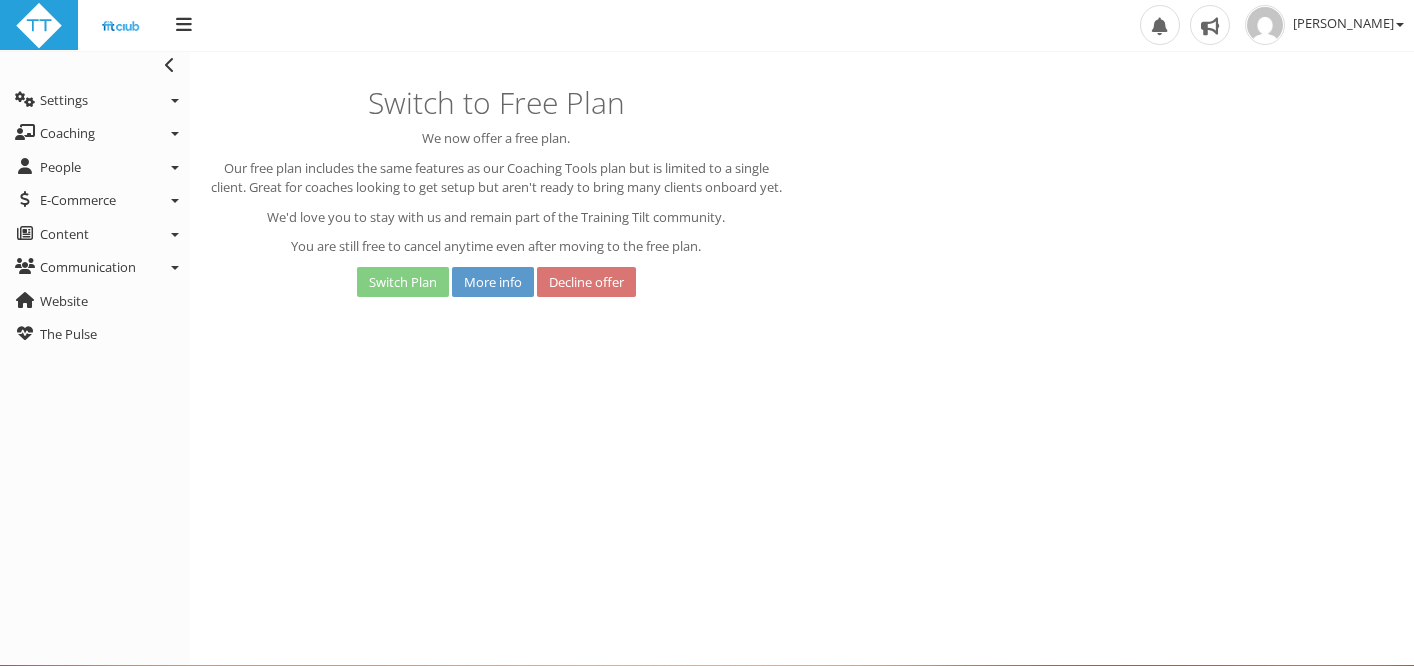scroll, scrollTop: 0, scrollLeft: 0, axis: both 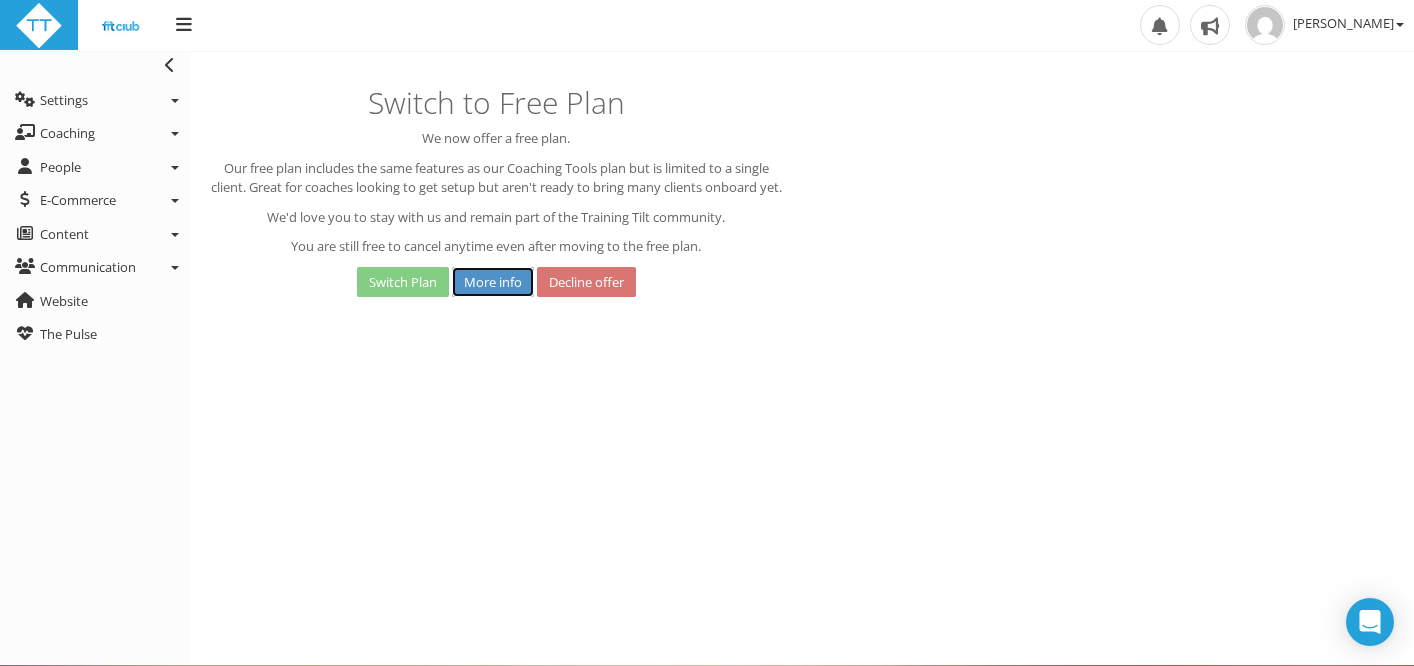 click on "More info" at bounding box center [493, 282] 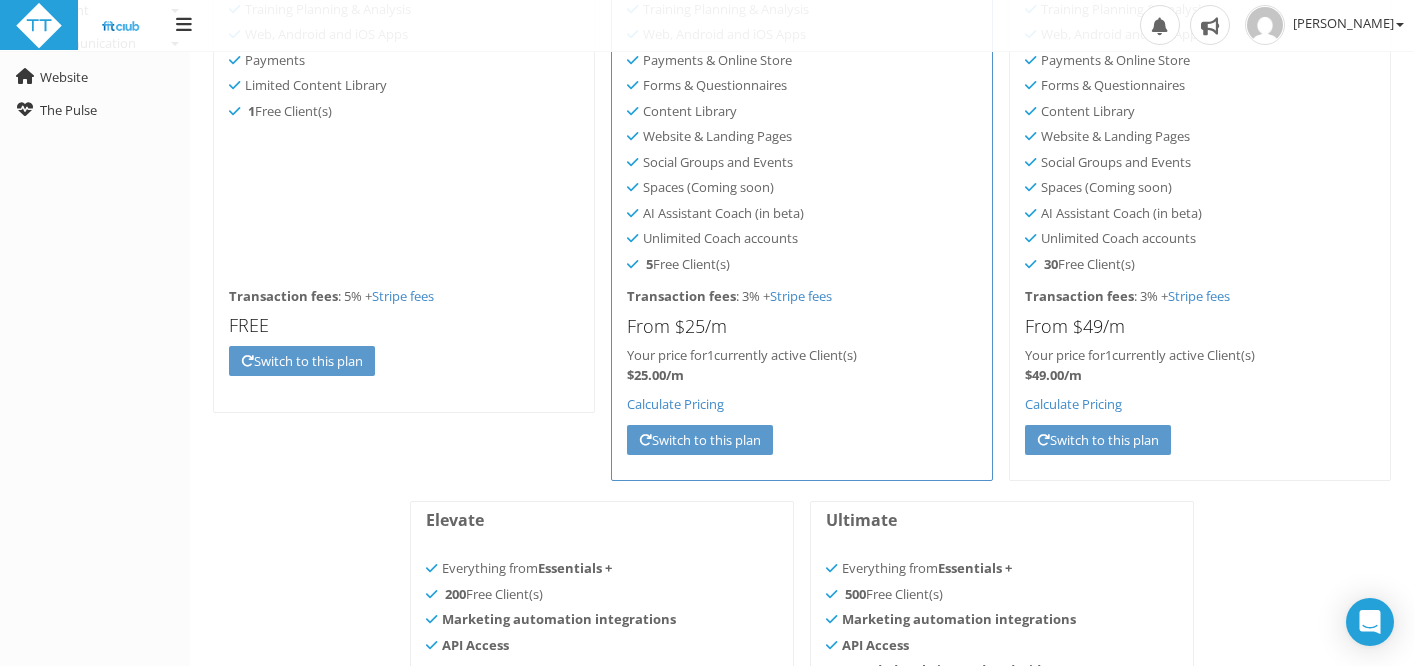scroll, scrollTop: 223, scrollLeft: 0, axis: vertical 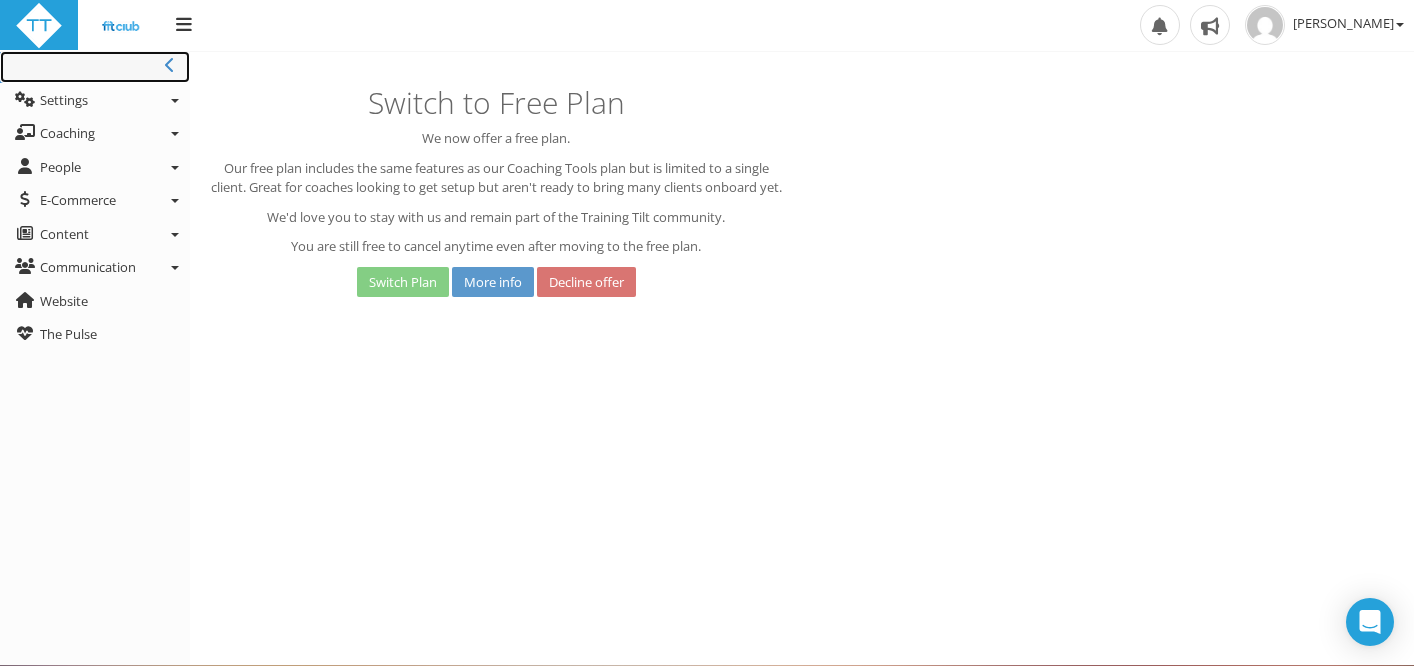 click on "Toggle navigation" at bounding box center [95, 67] 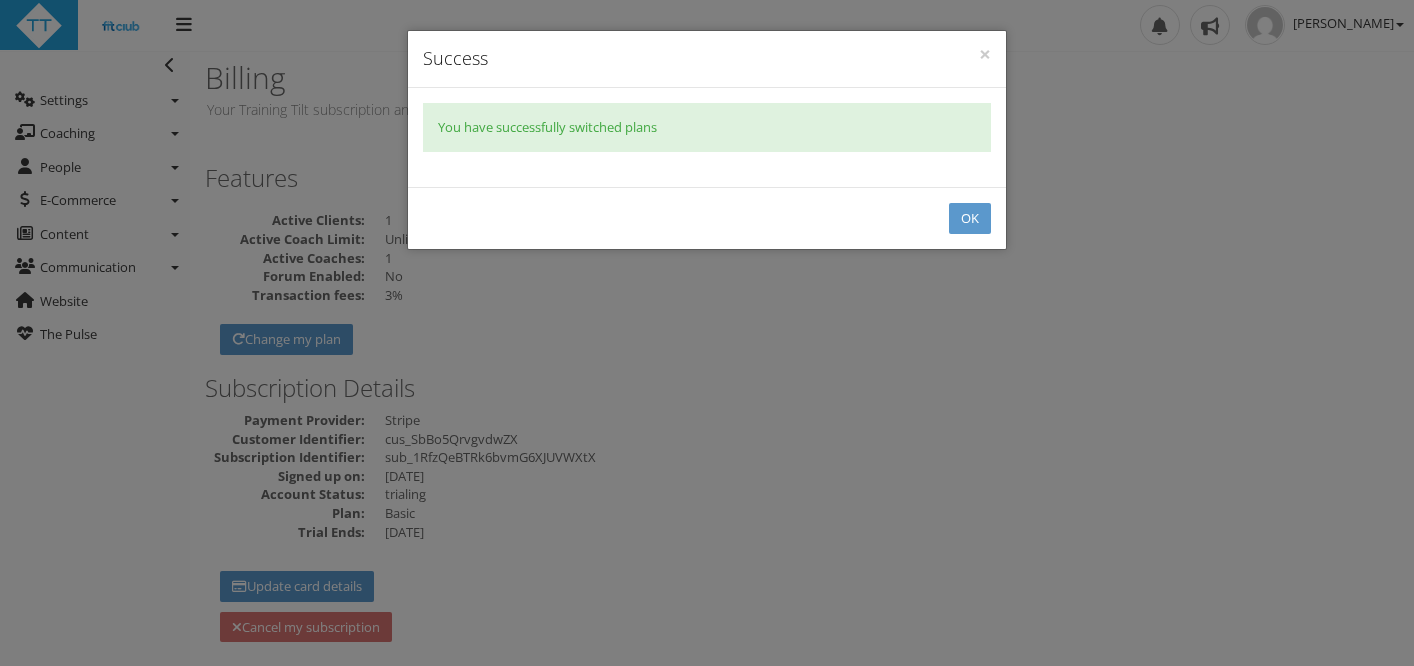 scroll, scrollTop: 31, scrollLeft: 0, axis: vertical 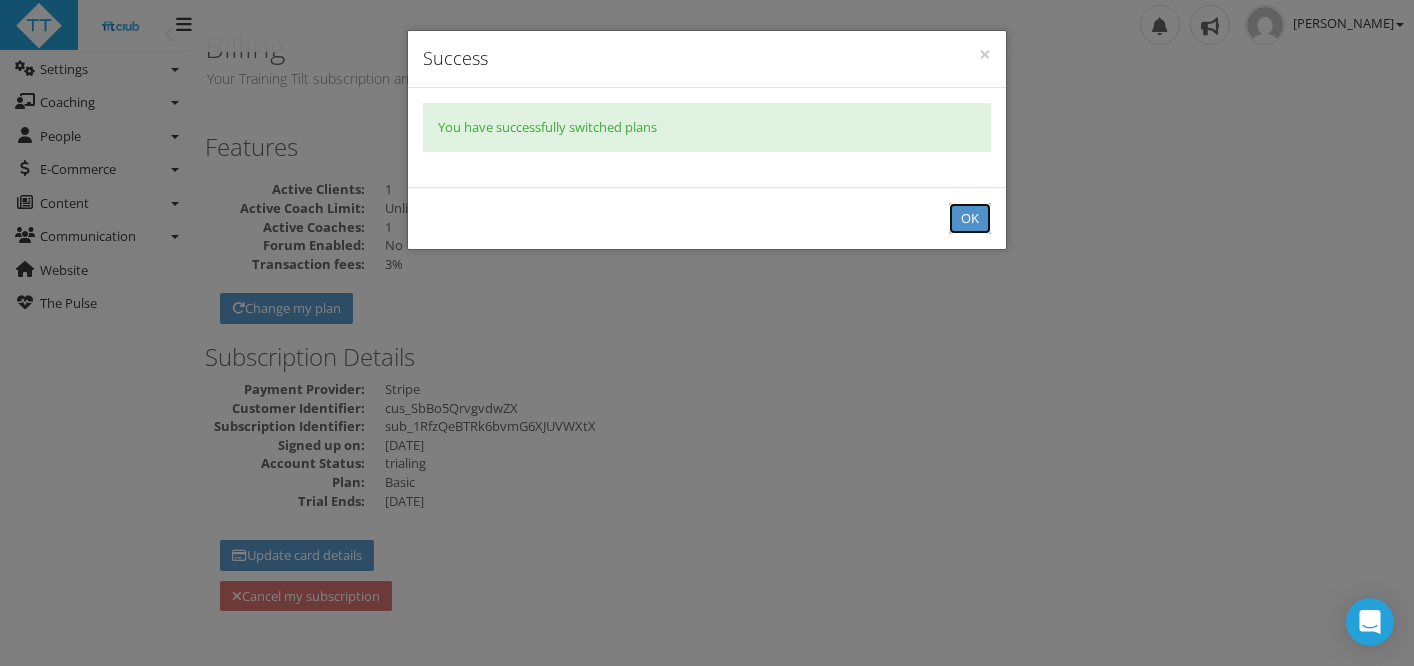 click on "OK" at bounding box center [970, 218] 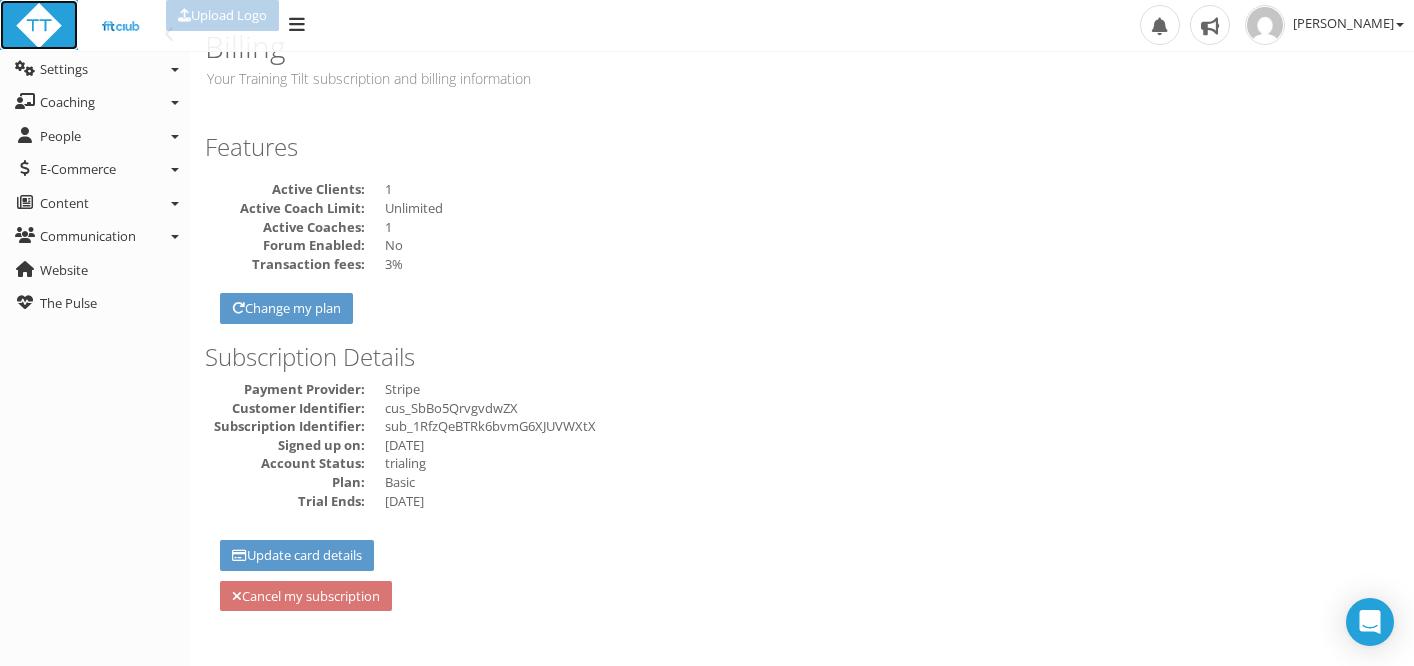 click at bounding box center (39, 26) 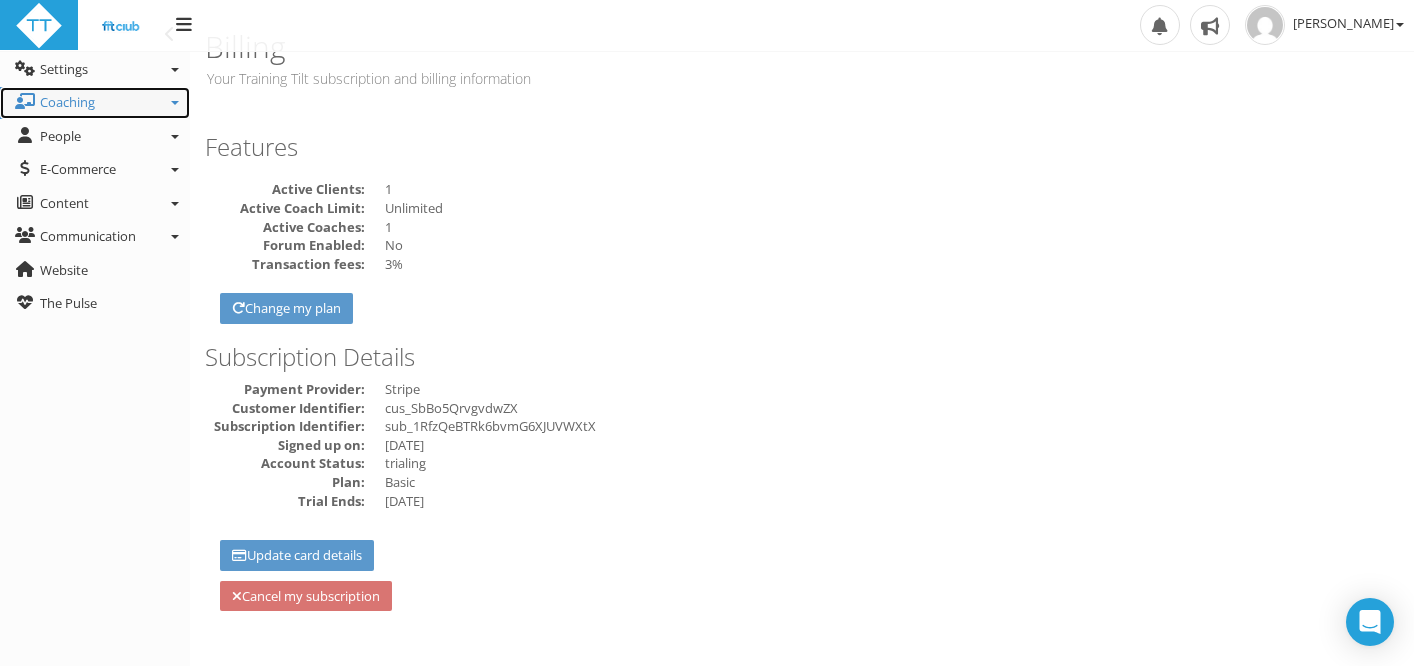 click on "Coaching" at bounding box center (95, 103) 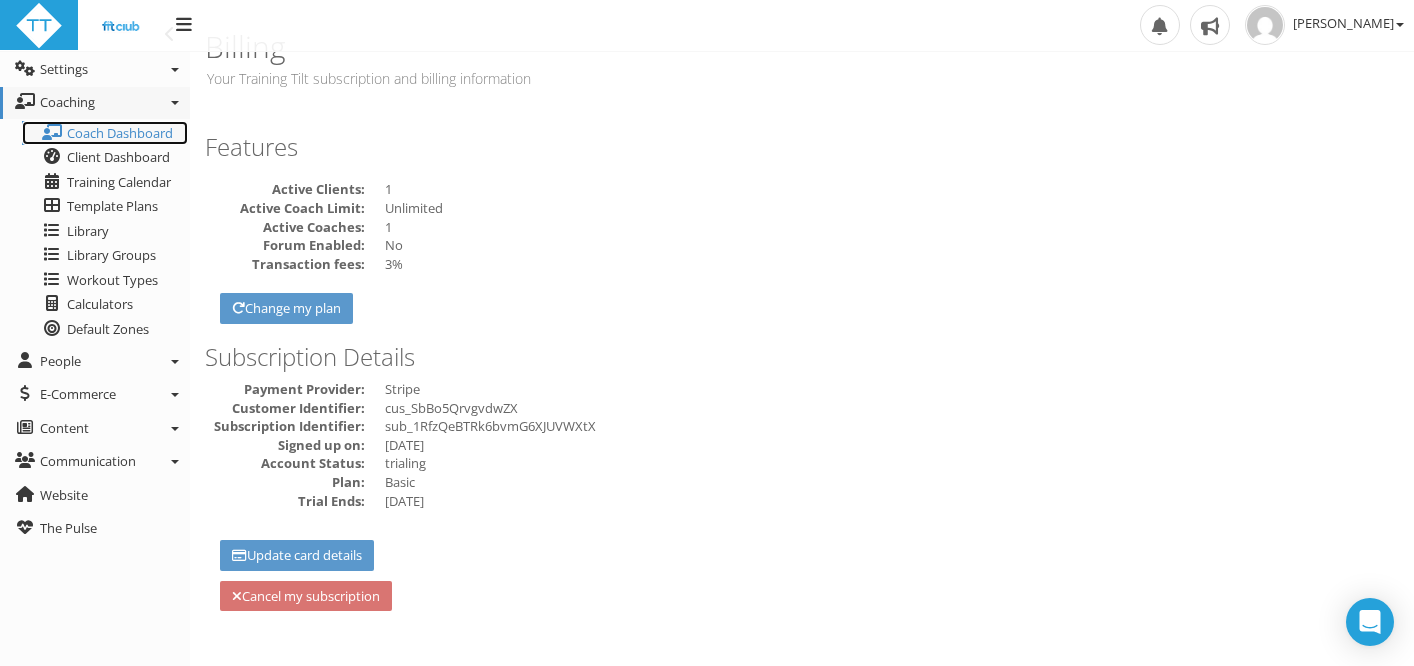 click on "Coach Dashboard" at bounding box center [120, 133] 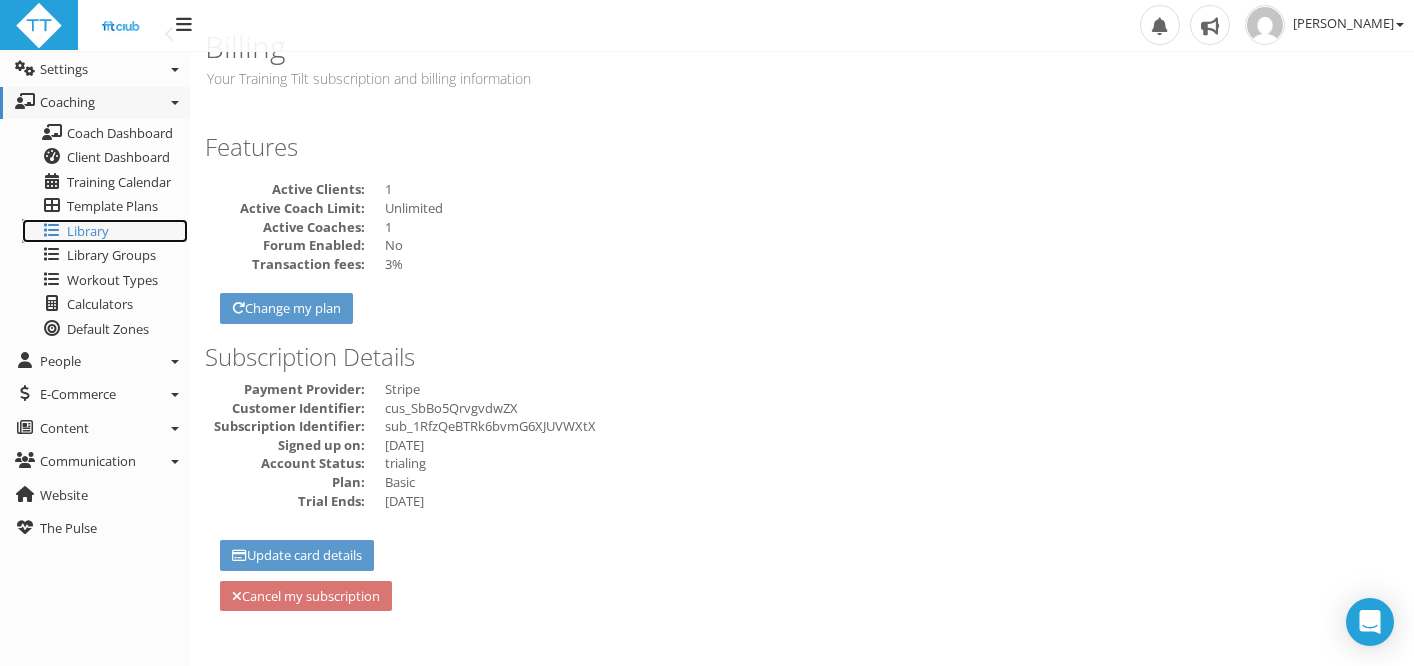 click on "Library" at bounding box center (88, 231) 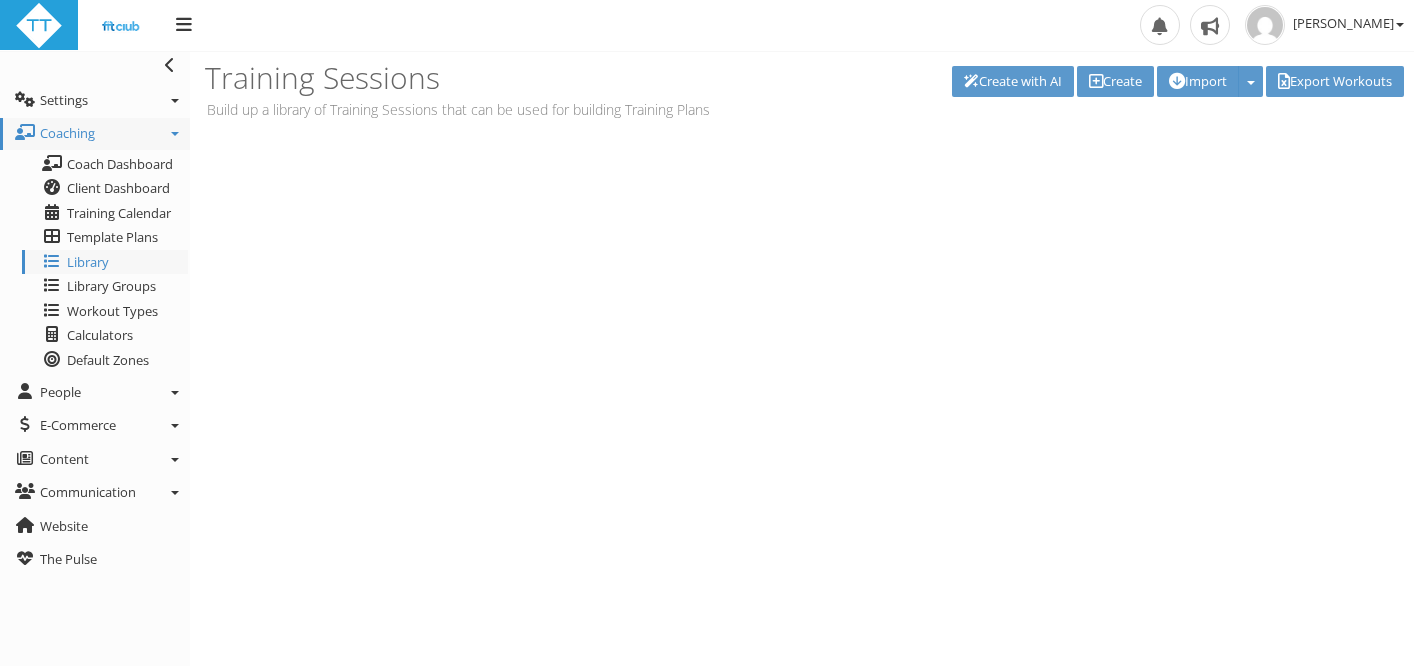scroll, scrollTop: 0, scrollLeft: 0, axis: both 